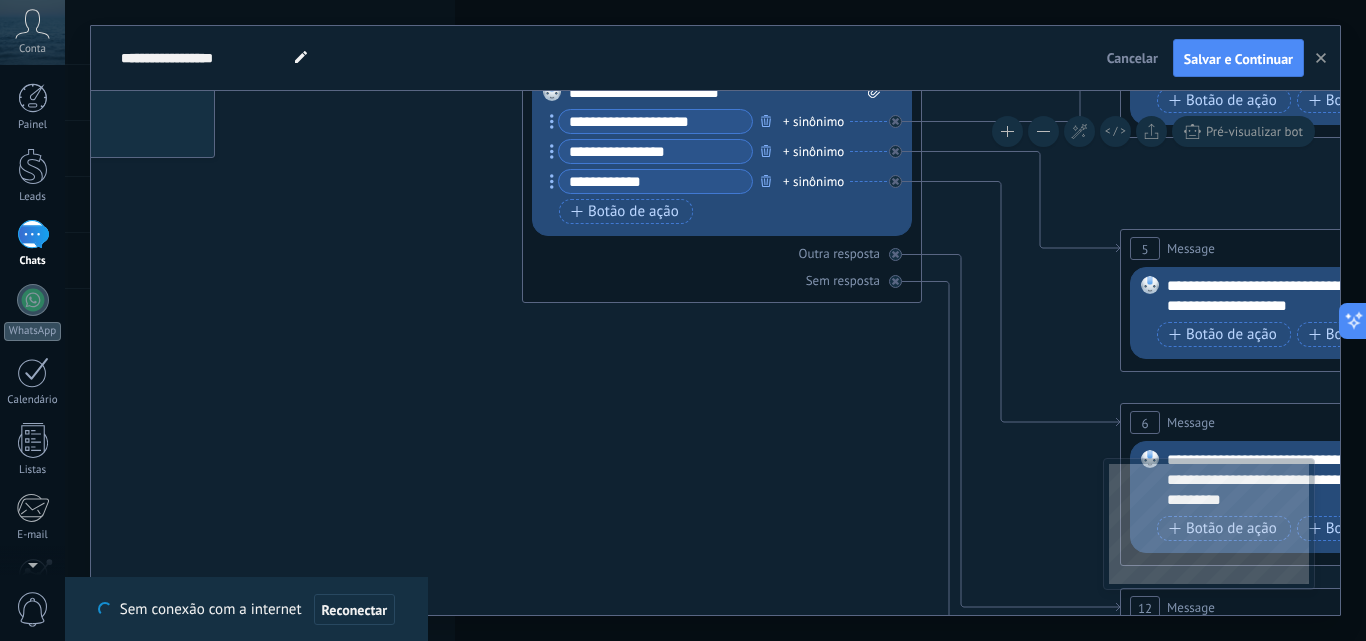 scroll, scrollTop: 0, scrollLeft: 0, axis: both 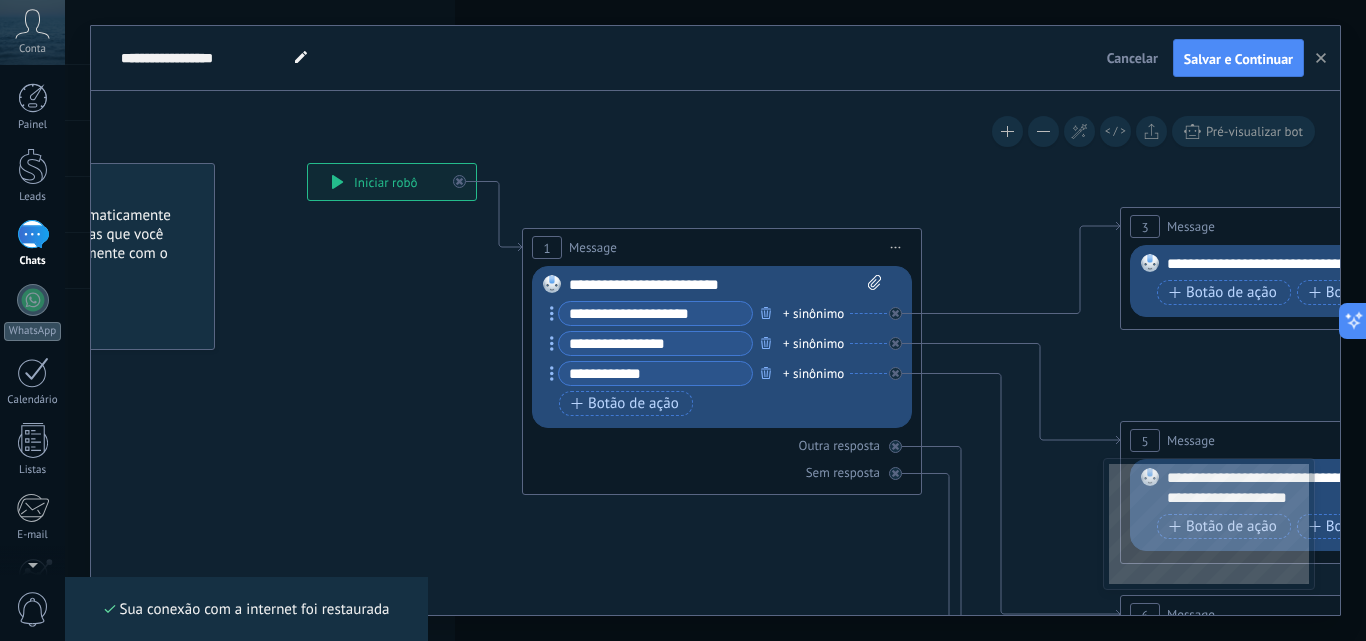 click on "Cancelar" at bounding box center [1132, 58] 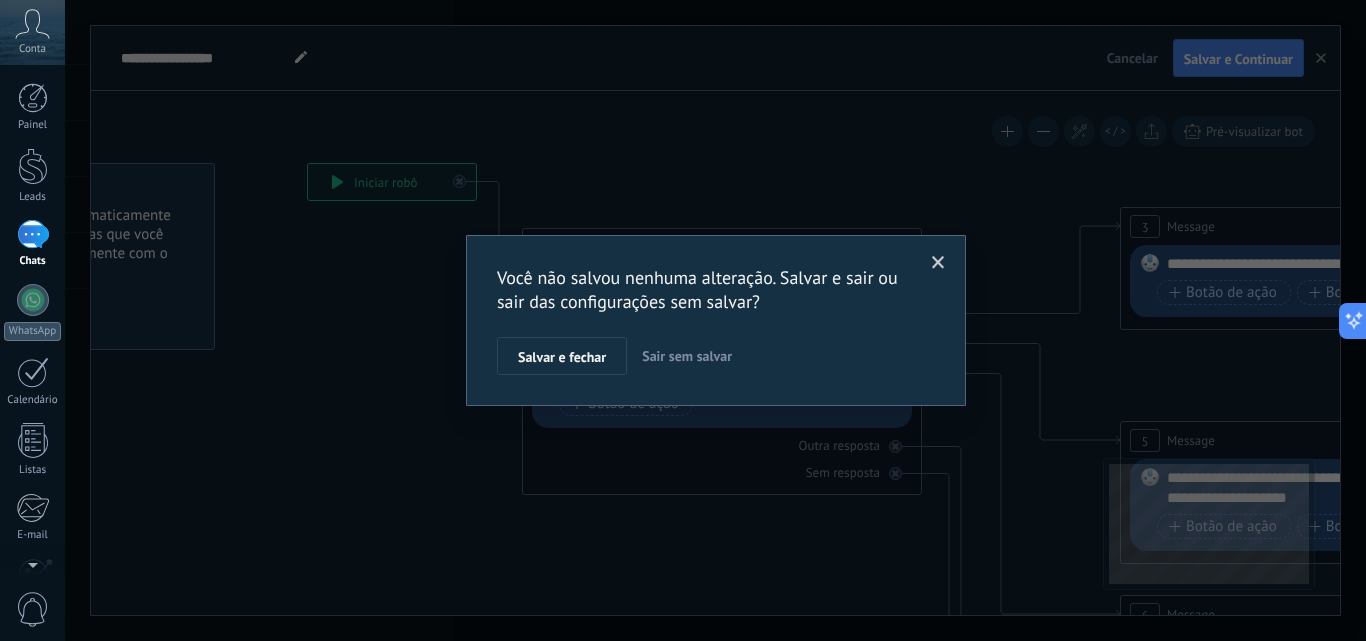 click on "Sair sem salvar" at bounding box center (687, 356) 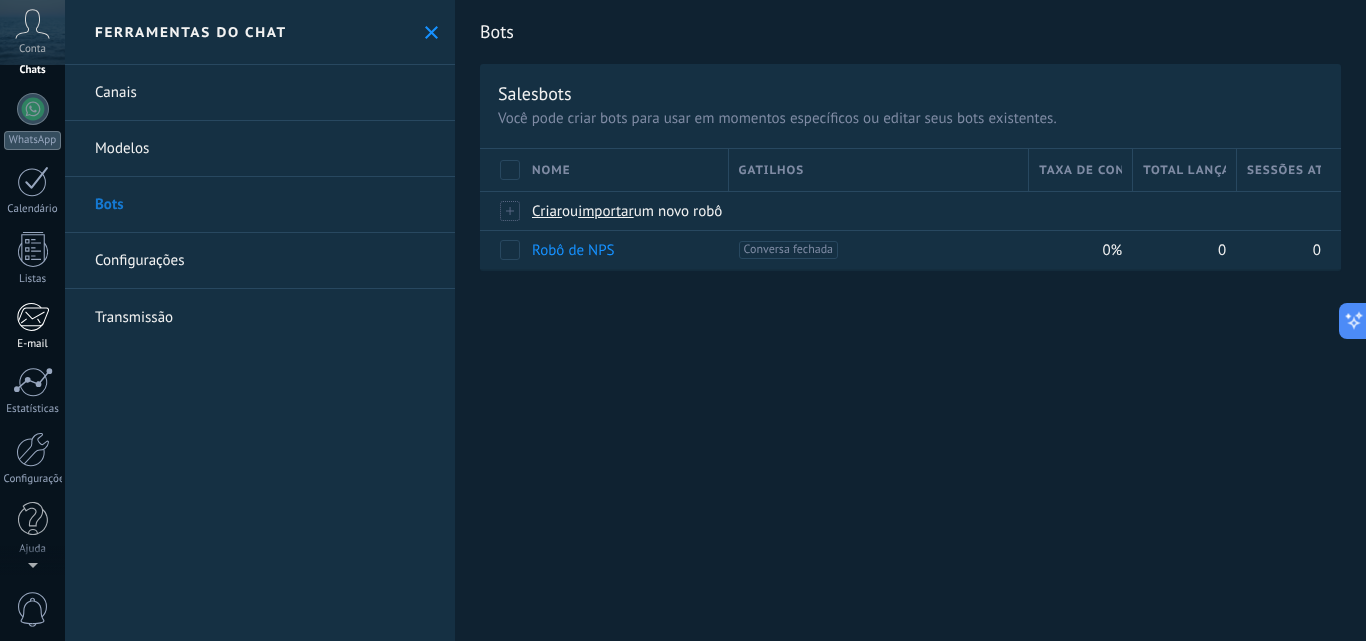 scroll, scrollTop: 0, scrollLeft: 0, axis: both 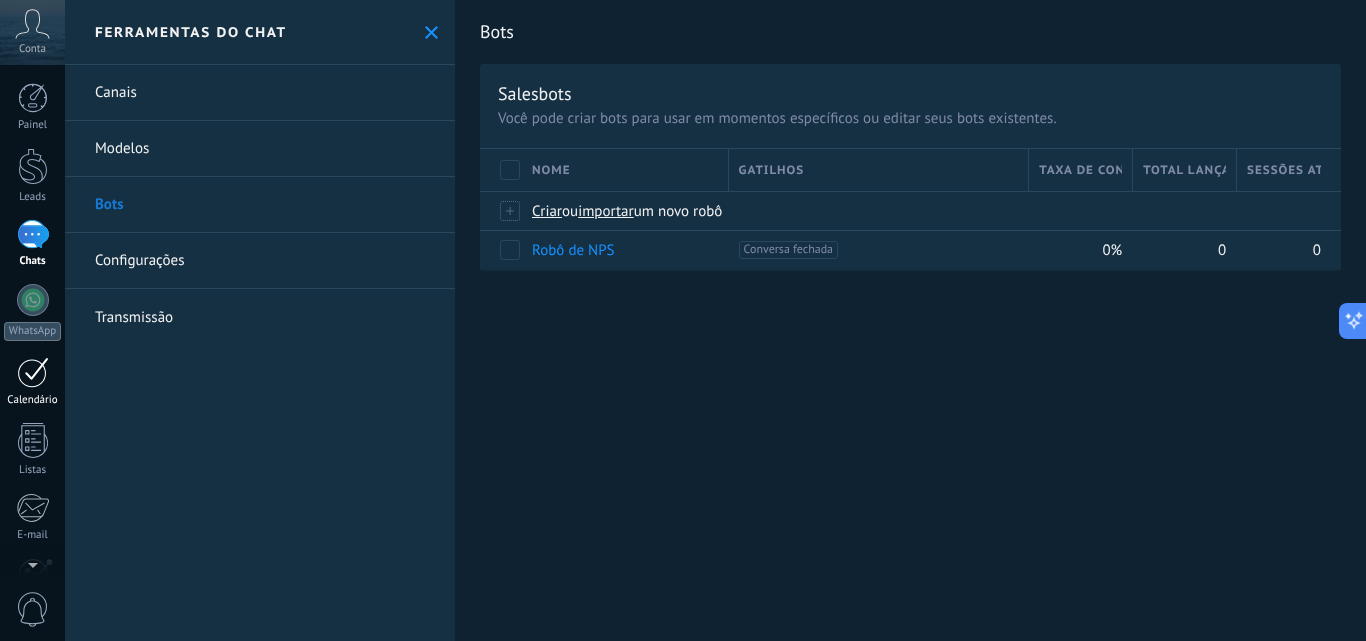 click at bounding box center (33, 372) 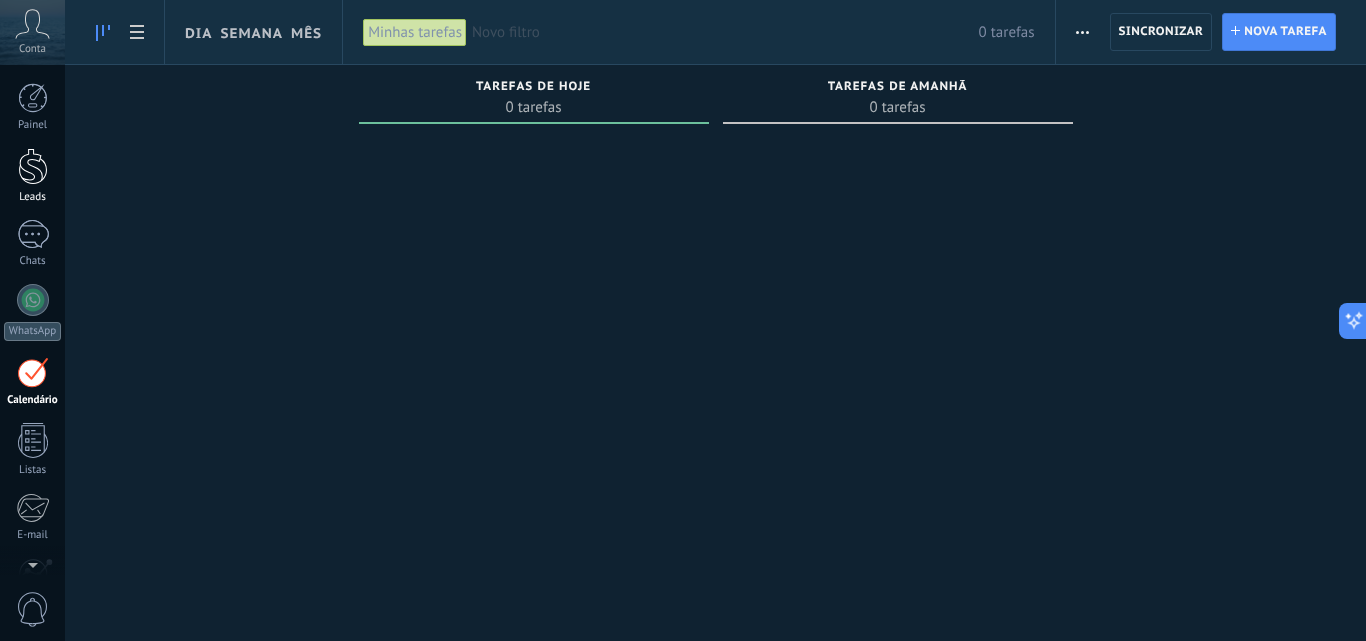 click at bounding box center (33, 166) 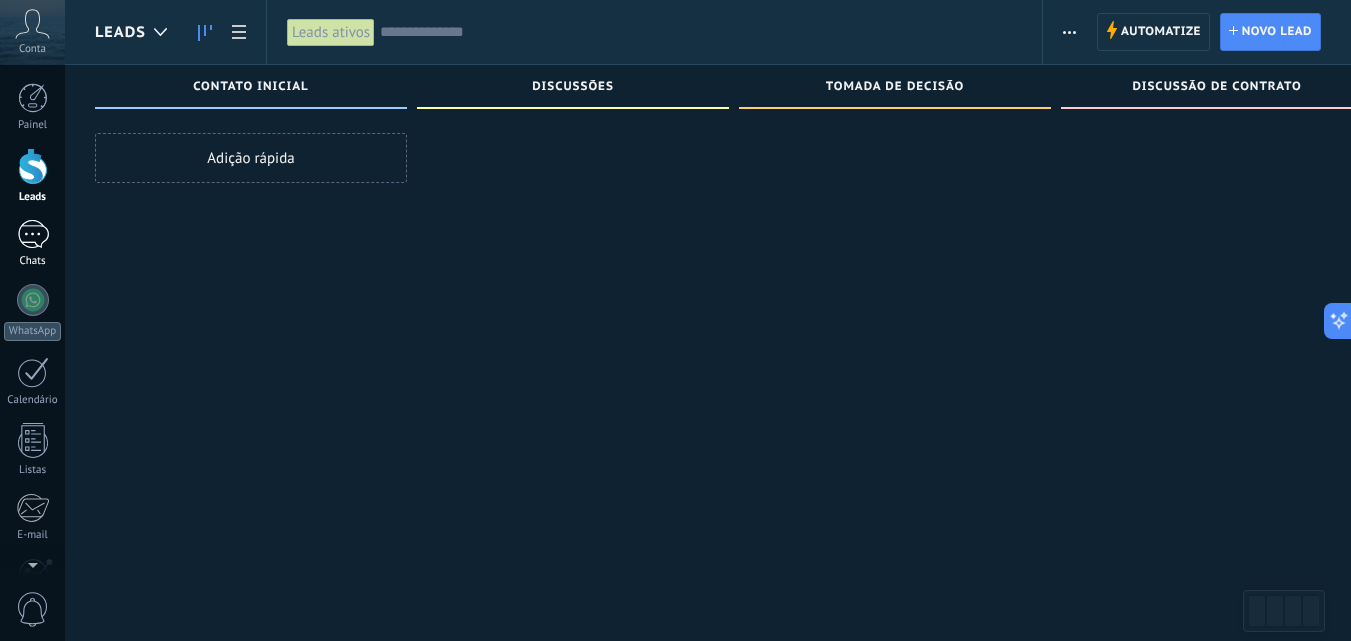 click at bounding box center [33, 234] 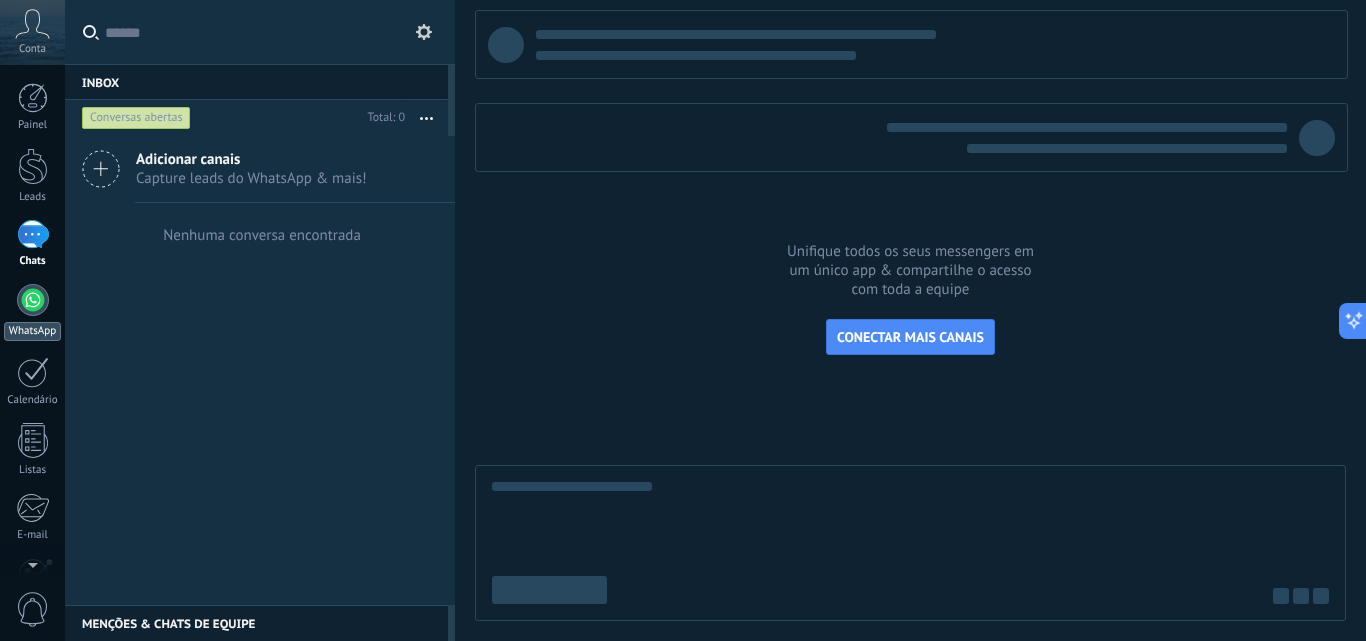 click on "WhatsApp" at bounding box center (32, 312) 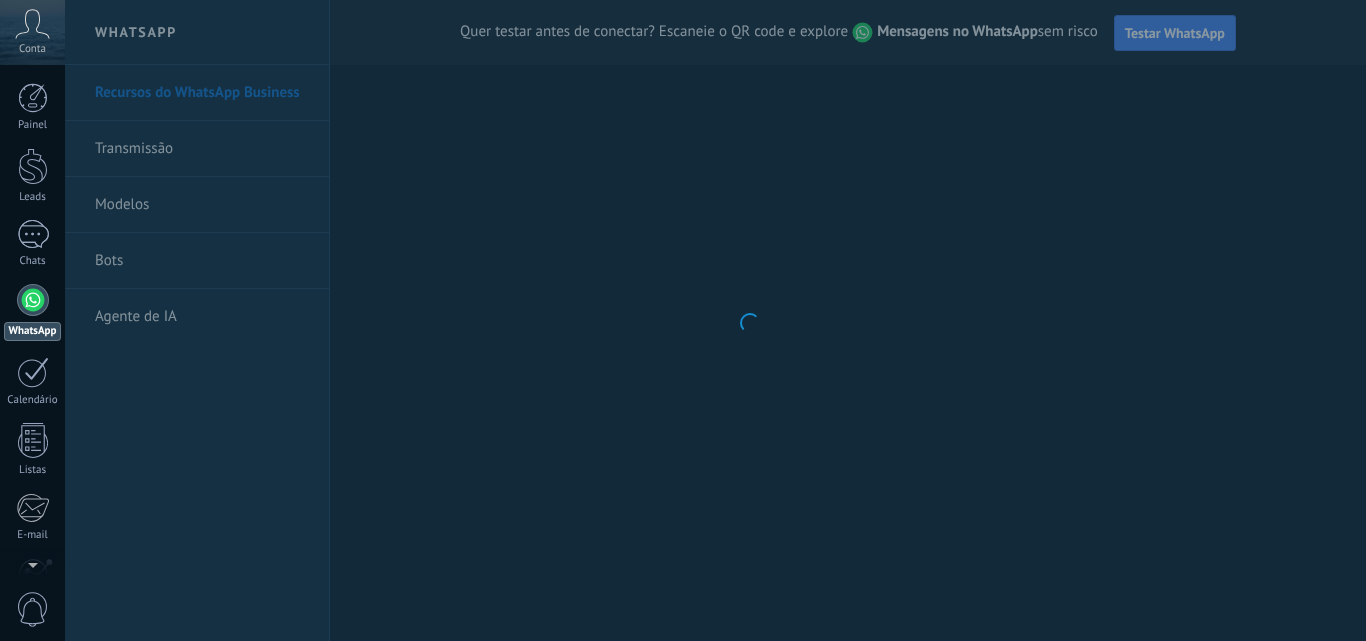 scroll, scrollTop: 0, scrollLeft: 0, axis: both 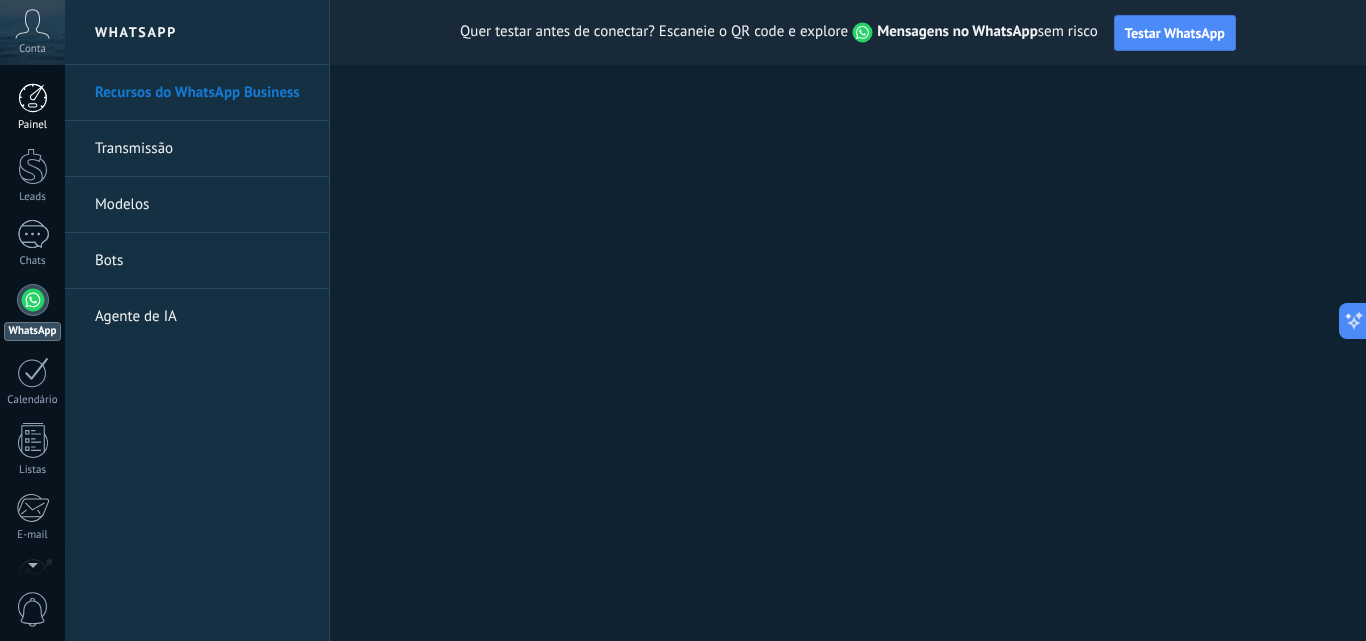 click at bounding box center (33, 98) 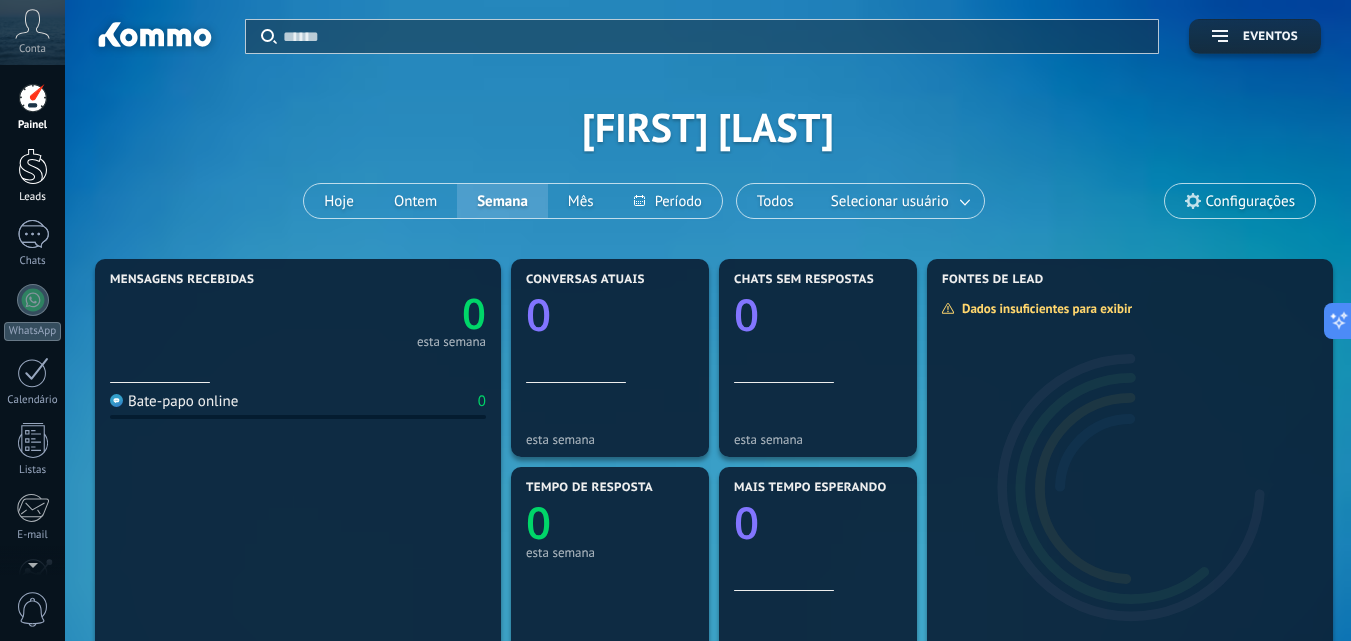 click at bounding box center [33, 166] 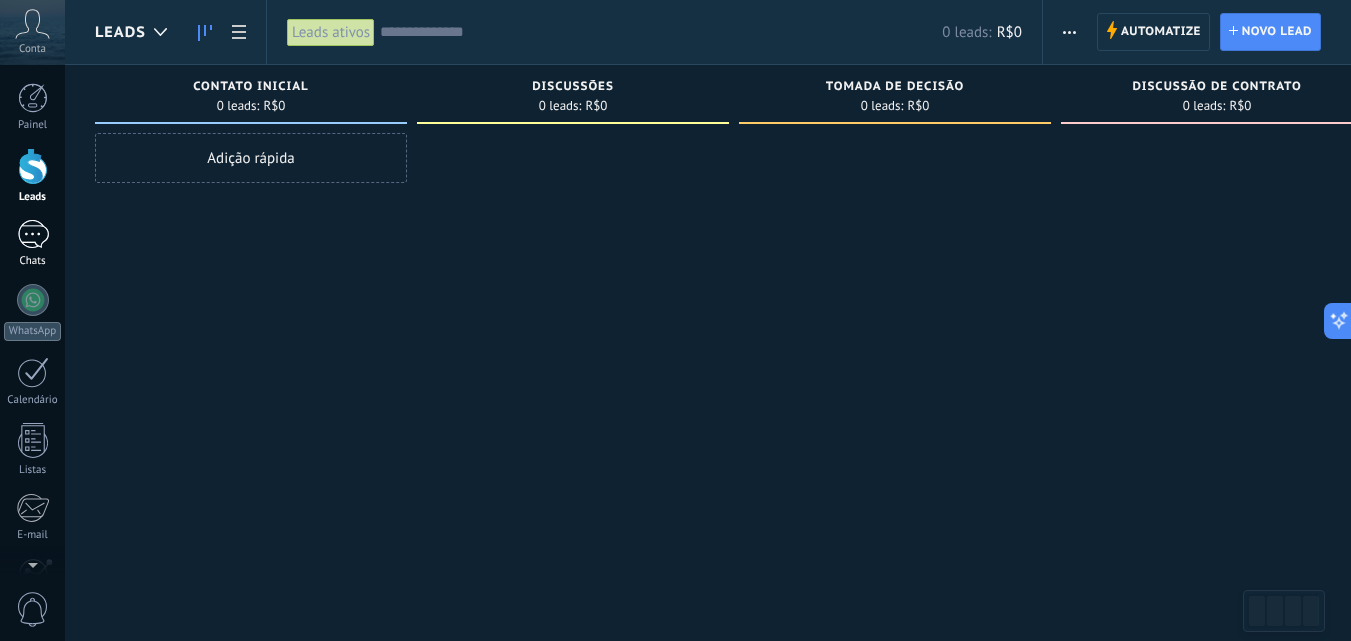 click at bounding box center [33, 234] 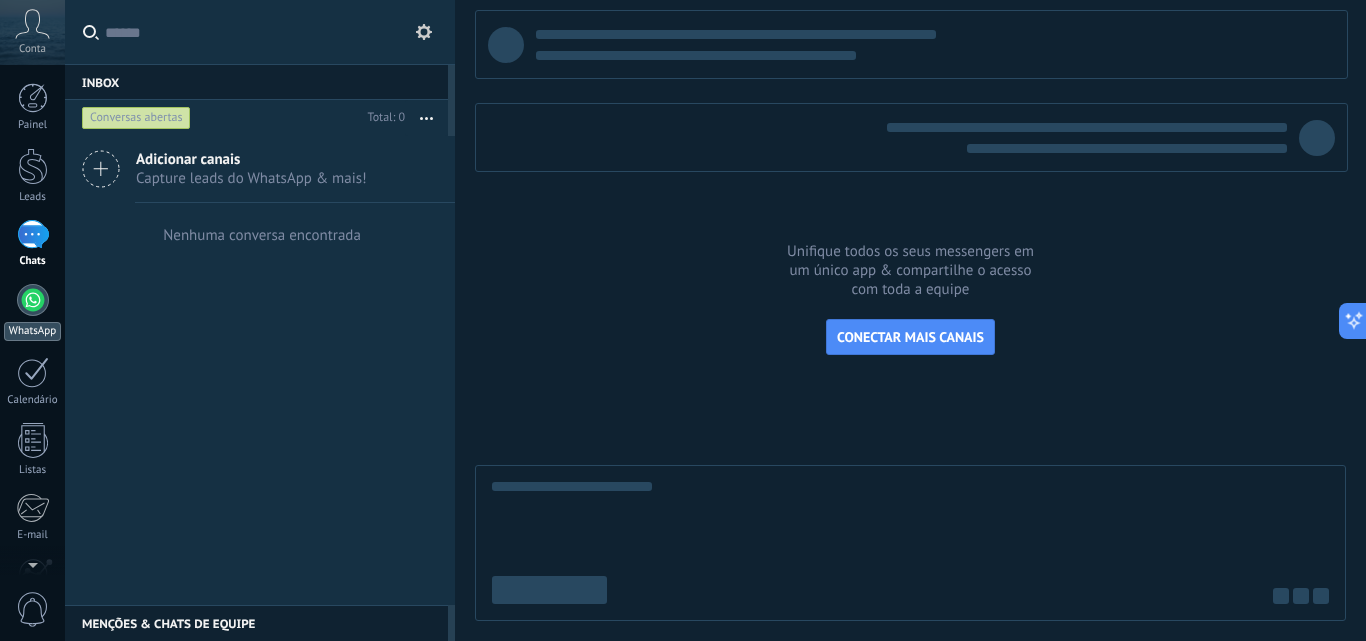 click at bounding box center (33, 300) 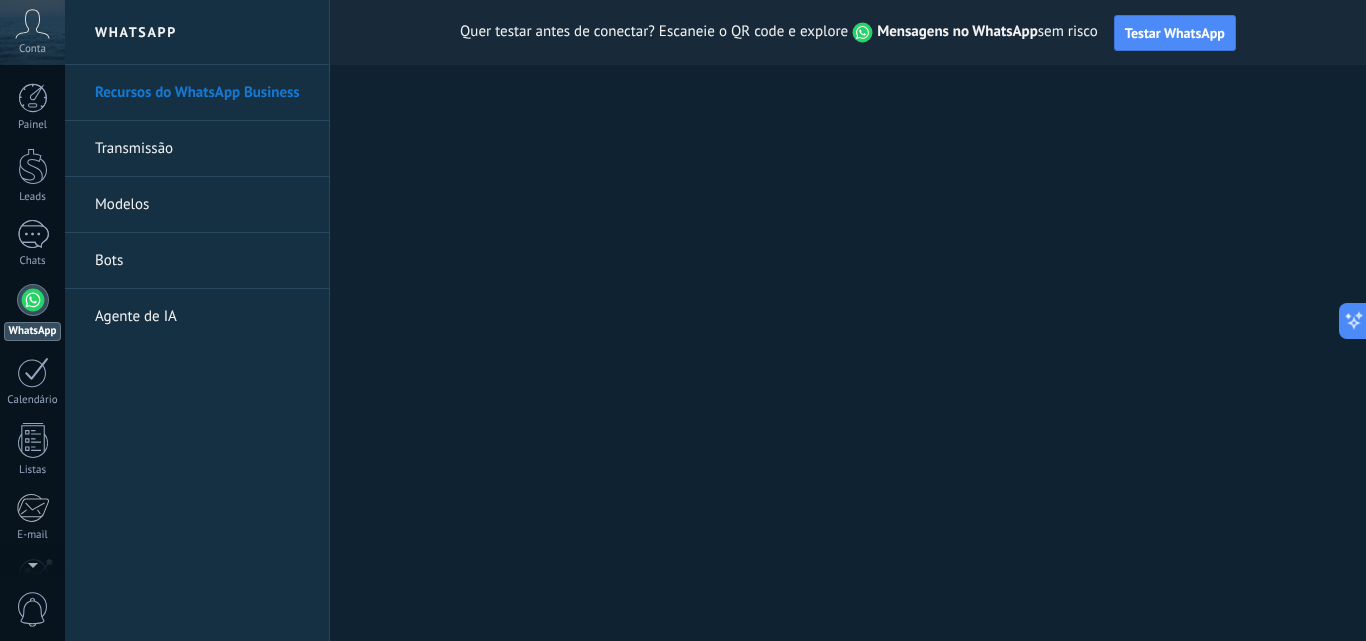 click on "Bots" at bounding box center [202, 261] 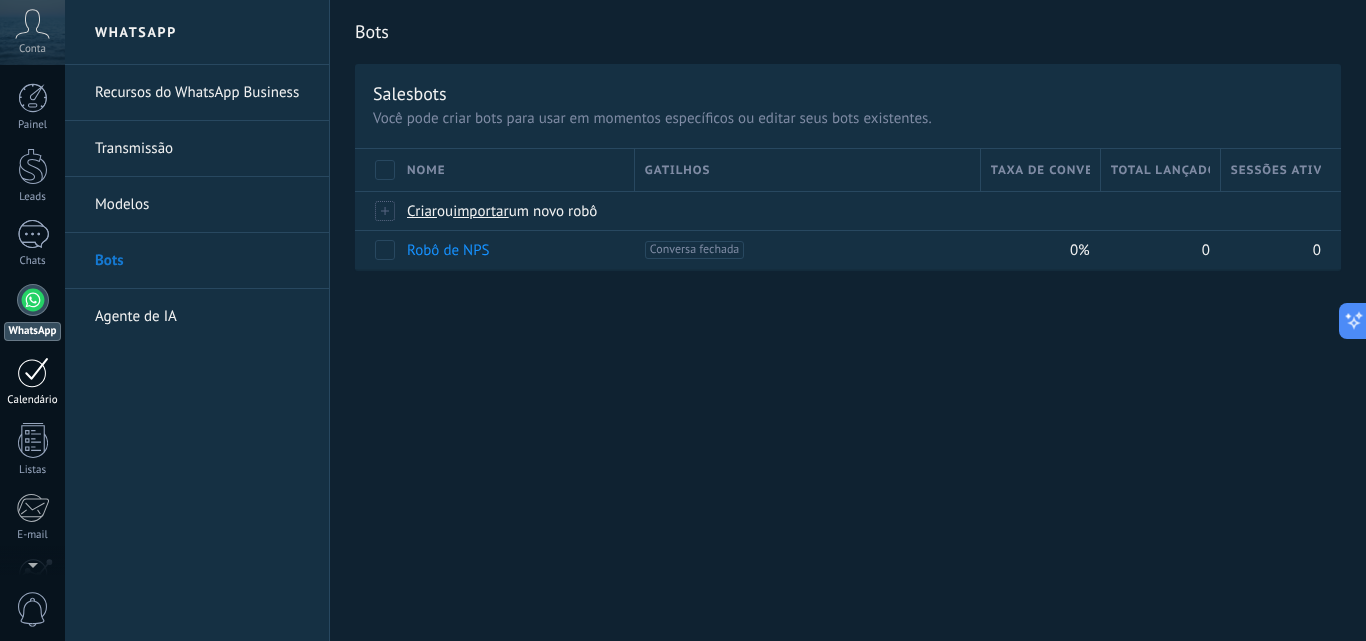 click at bounding box center (33, 372) 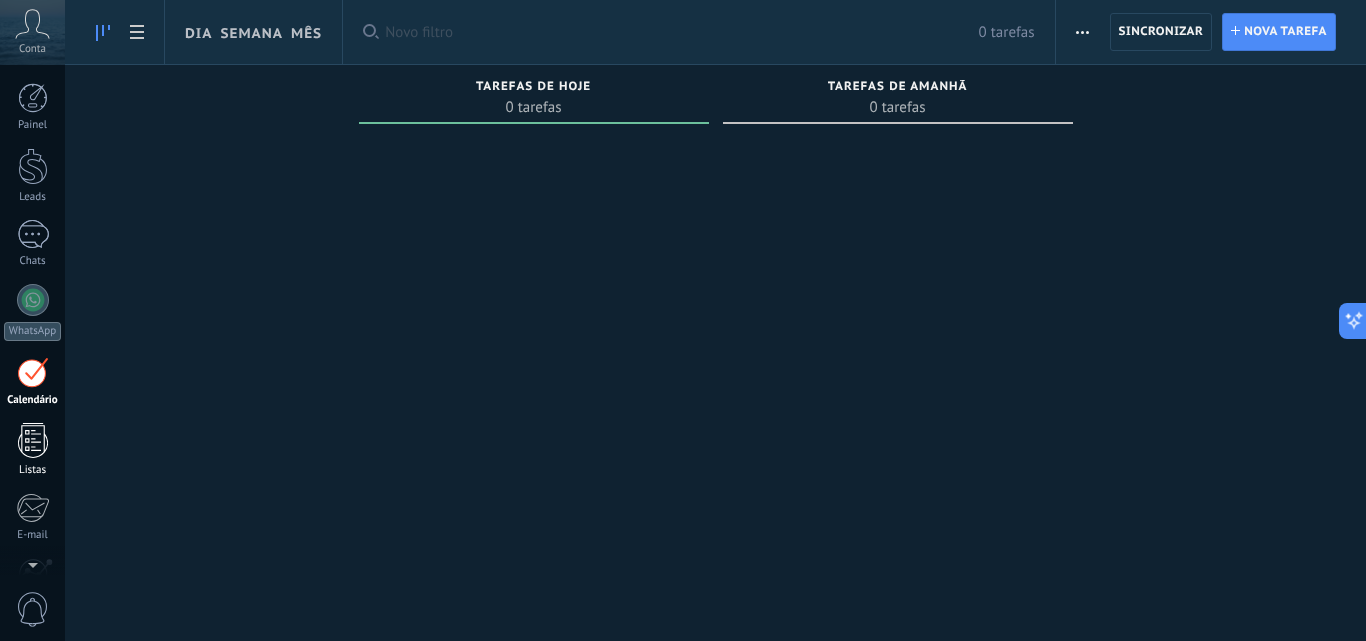 click at bounding box center (33, 440) 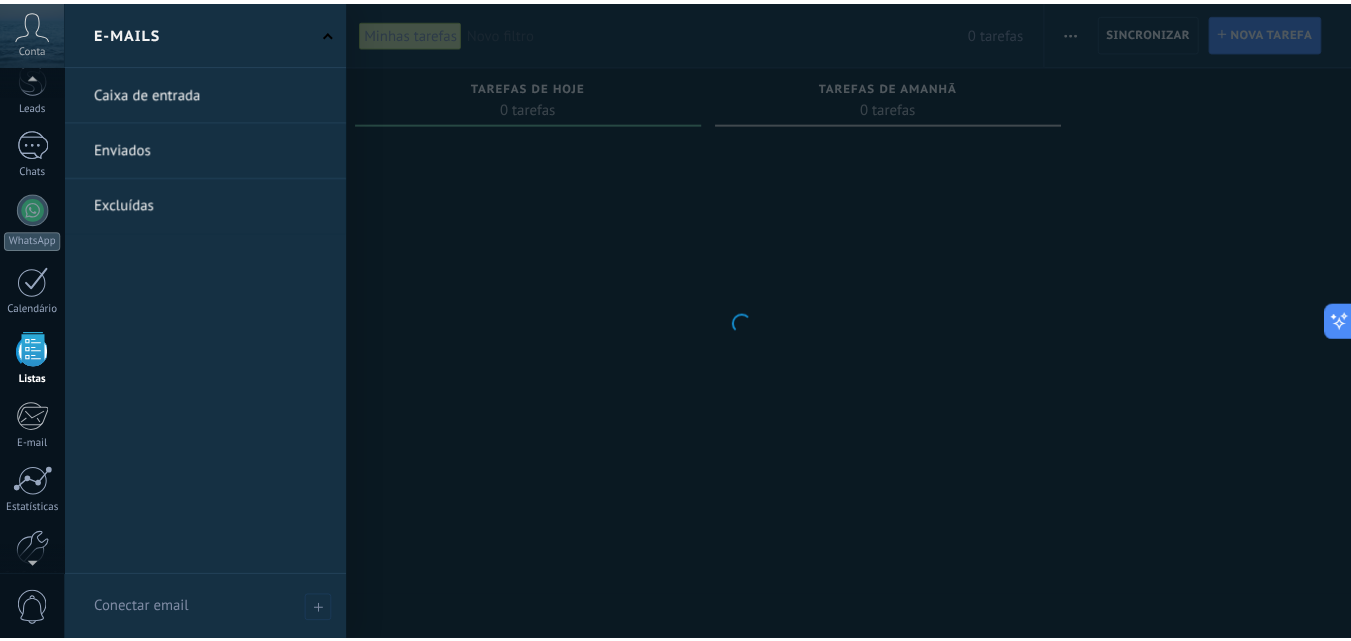 scroll, scrollTop: 191, scrollLeft: 0, axis: vertical 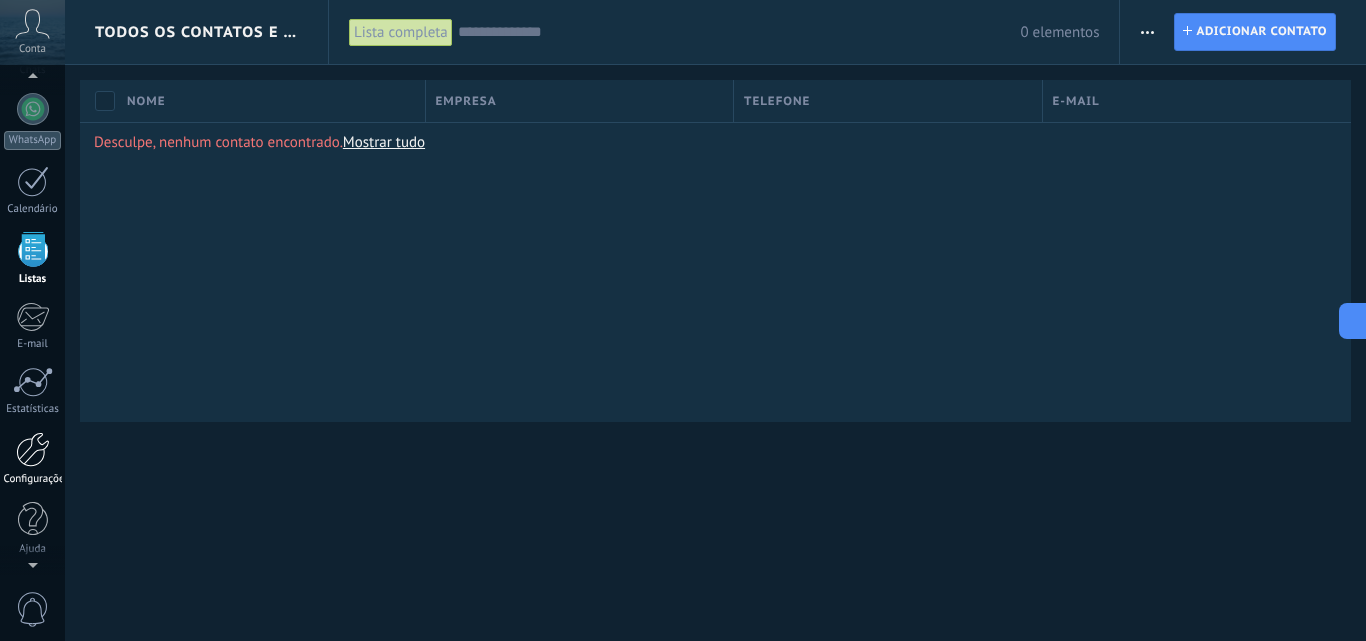 click at bounding box center [33, 449] 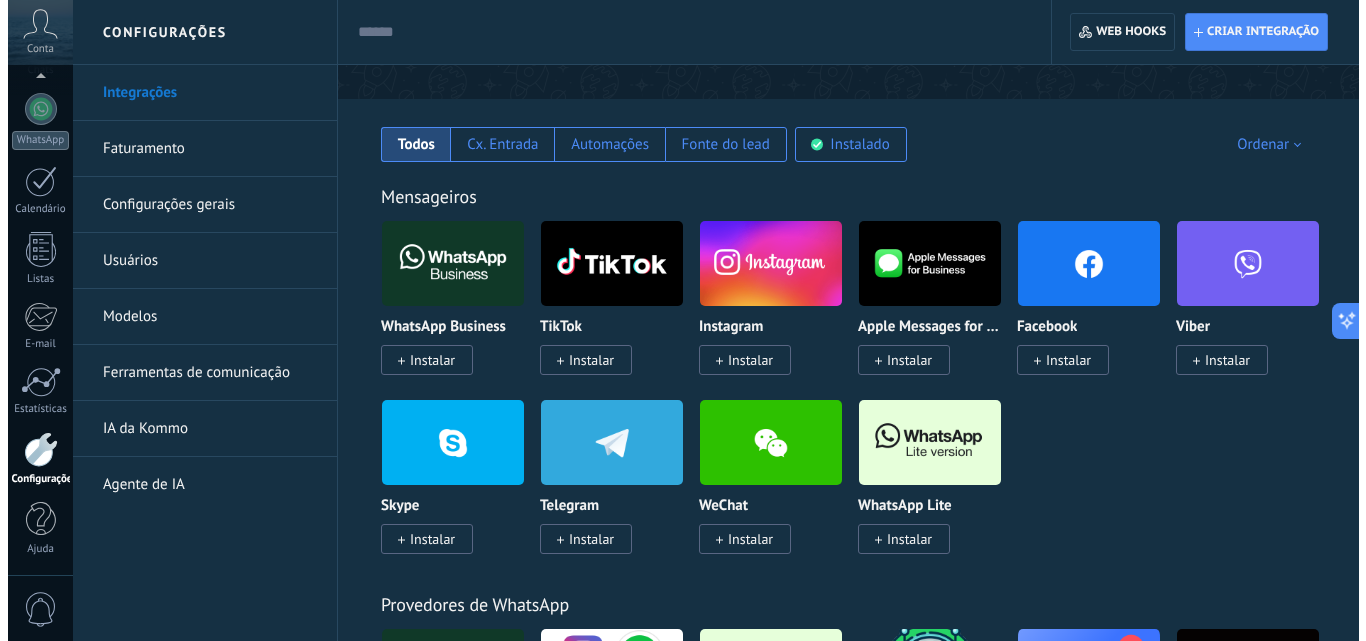 scroll, scrollTop: 300, scrollLeft: 0, axis: vertical 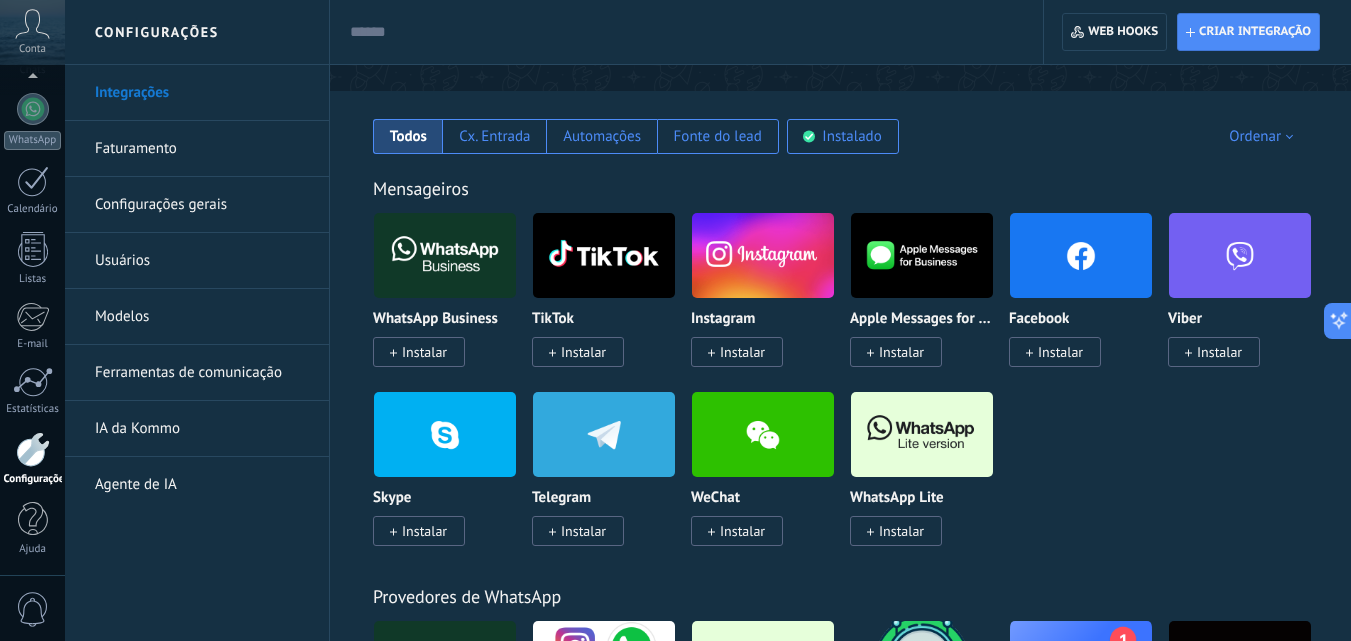 click at bounding box center [1081, 255] 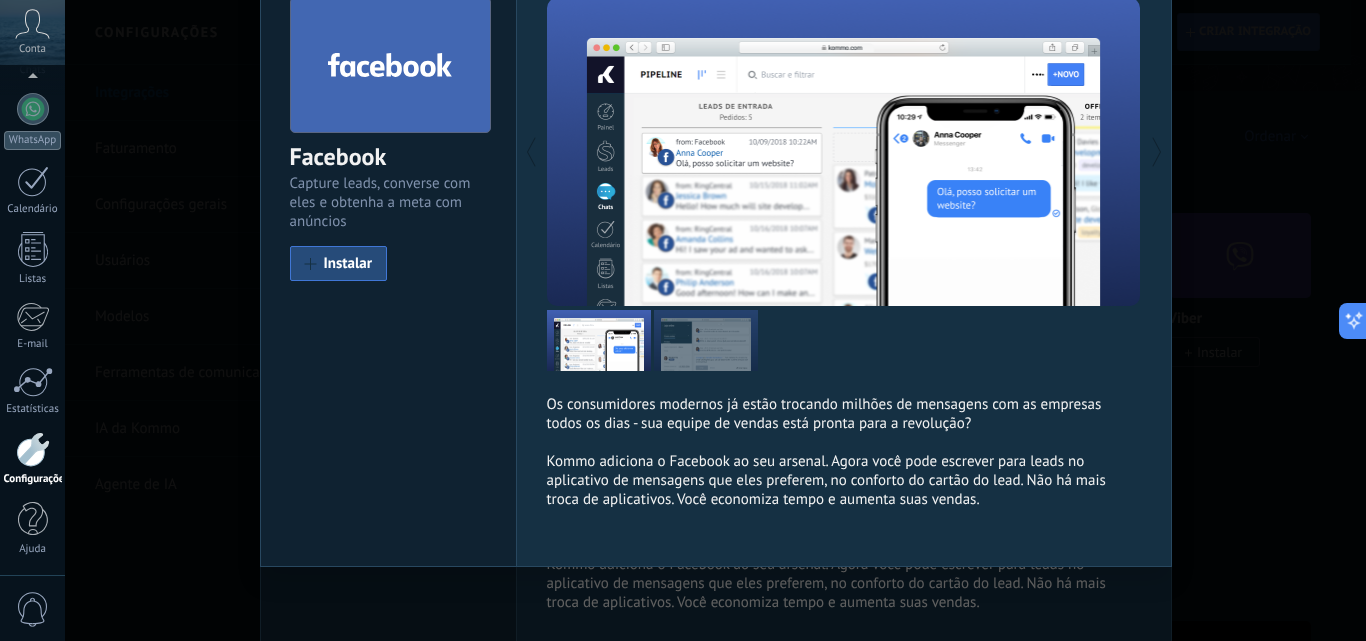 scroll, scrollTop: 104, scrollLeft: 0, axis: vertical 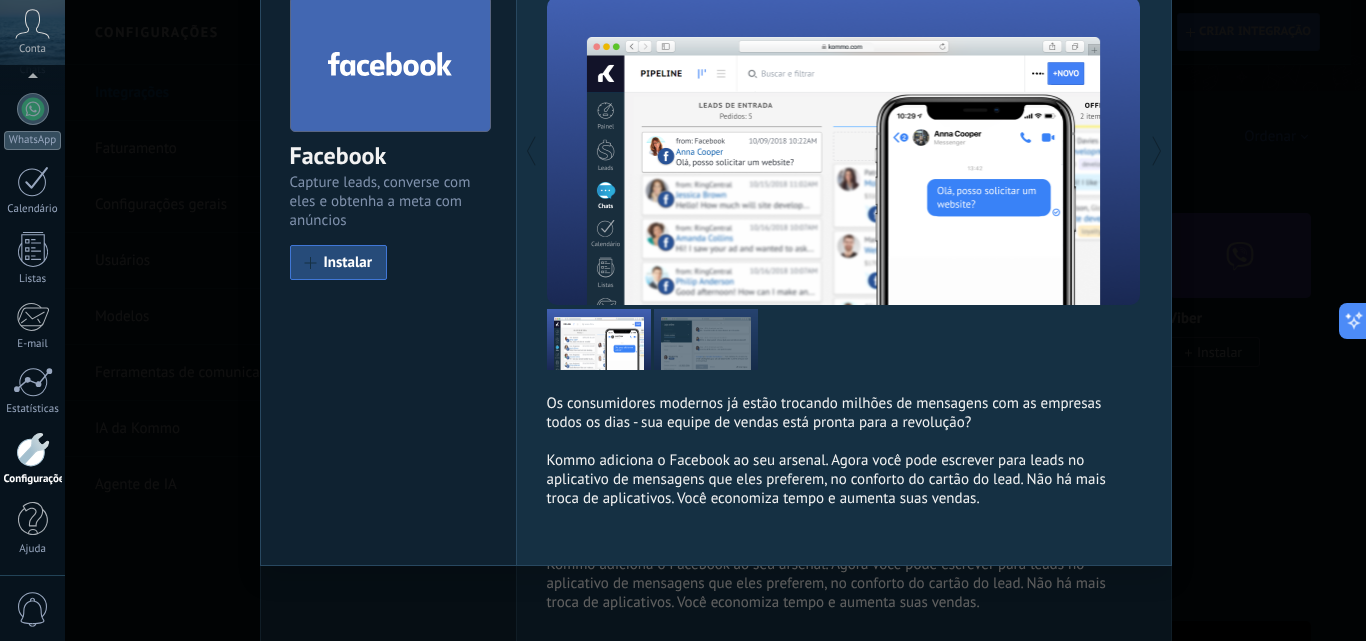 click on "Facebook Capture leads, converse com eles e obtenha a meta com anúncios install Instalar Os consumidores modernos já estão trocando milhões de mensagens com as empresas todos os dias - sua equipe de vendas está pronta para a revolução? Kommo adiciona o Facebook ao seu arsenal. Agora você pode escrever para leads no aplicativo de mensagens que eles preferem, no conforto do cartão do lead. Não há mais troca de aplicativos. Você economiza tempo e aumenta suas vendas. Mais" at bounding box center (715, 320) 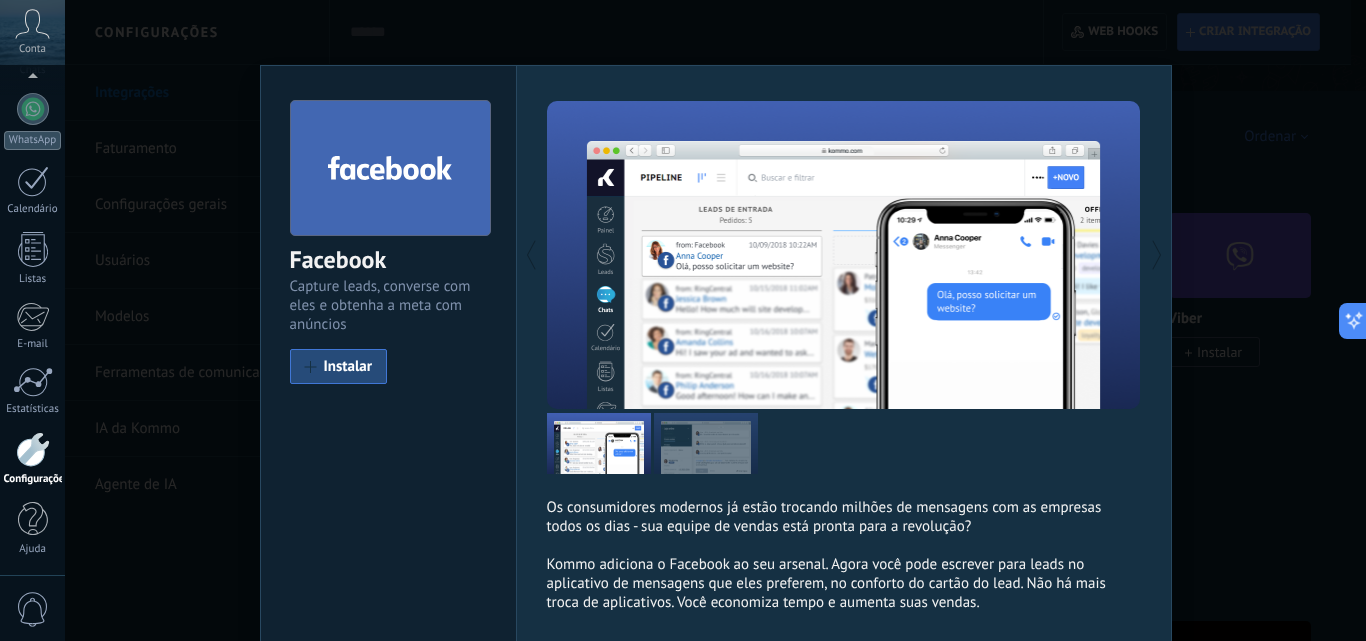 click on "Facebook Capture leads, converse com eles e obtenha a meta com anúncios install Instalar Os consumidores modernos já estão trocando milhões de mensagens com as empresas todos os dias - sua equipe de vendas está pronta para a revolução? Kommo adiciona o Facebook ao seu arsenal. Agora você pode escrever para leads no aplicativo de mensagens que eles preferem, no conforto do cartão do lead. Não há mais troca de aplicativos. Você economiza tempo e aumenta suas vendas. Mais" at bounding box center [715, 320] 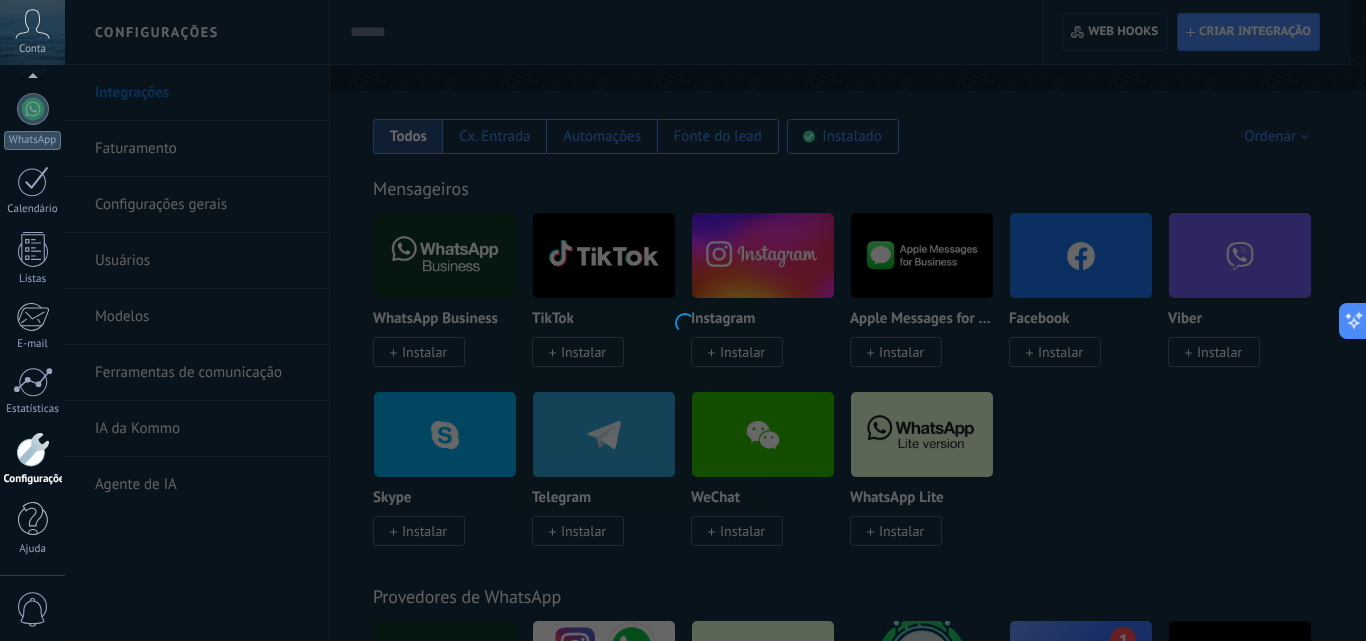 click at bounding box center (683, 320) 